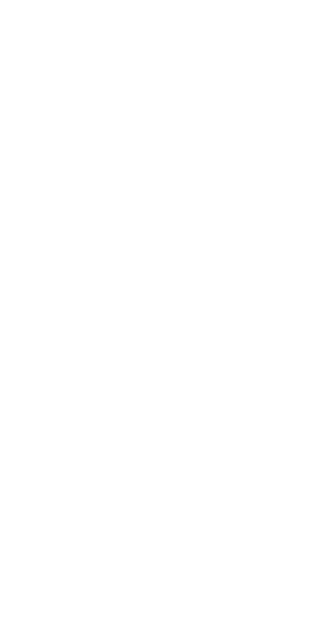 scroll, scrollTop: 0, scrollLeft: 0, axis: both 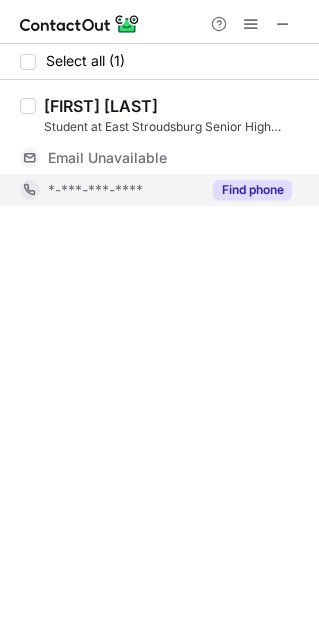 click on "Find phone" at bounding box center [252, 190] 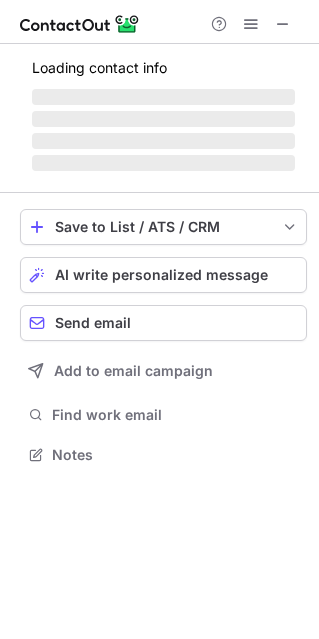 scroll, scrollTop: 10, scrollLeft: 10, axis: both 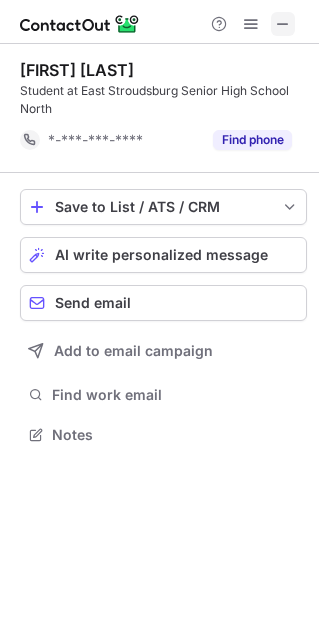 click at bounding box center (283, 24) 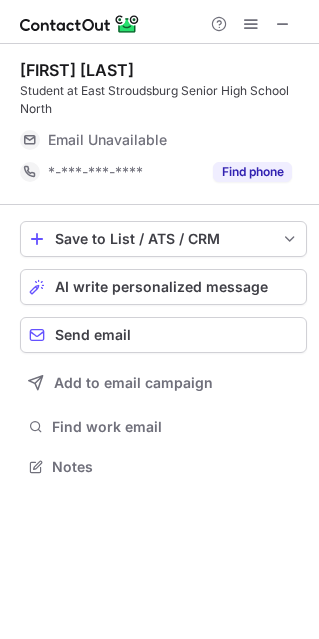 scroll, scrollTop: 10, scrollLeft: 10, axis: both 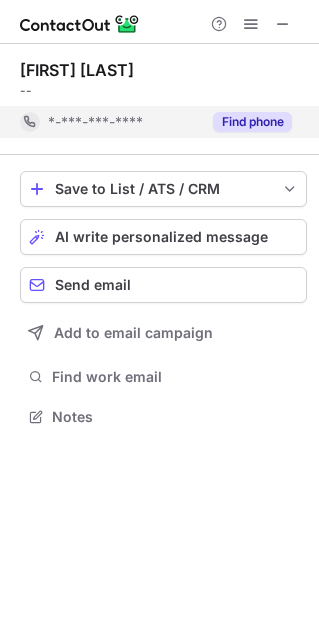 click on "Find phone" at bounding box center (252, 122) 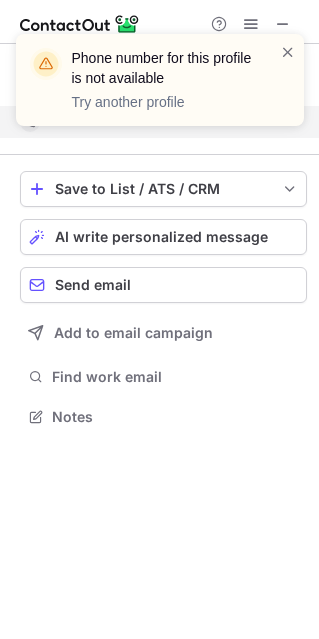 click on "Phone number for this profile is not available Try another profile" at bounding box center [160, 80] 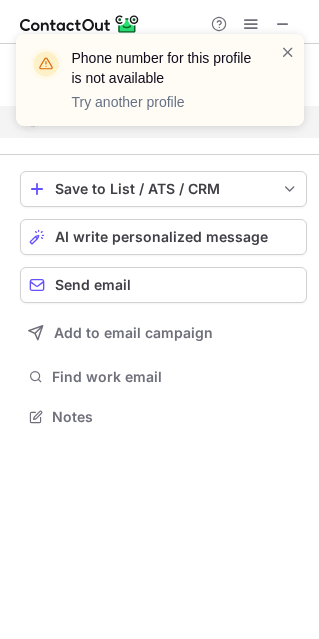click on "Phone number for this profile is not available Try another profile" at bounding box center (160, 88) 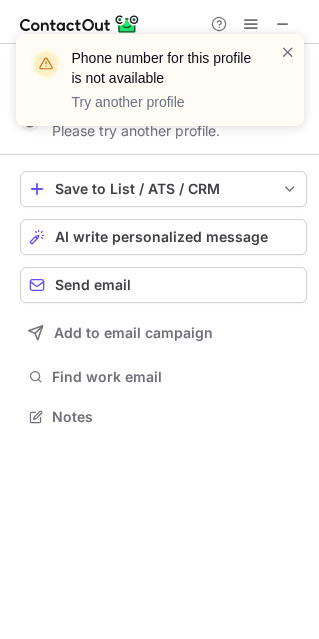 click on "Phone number for this profile is not available Try another profile" at bounding box center (160, 88) 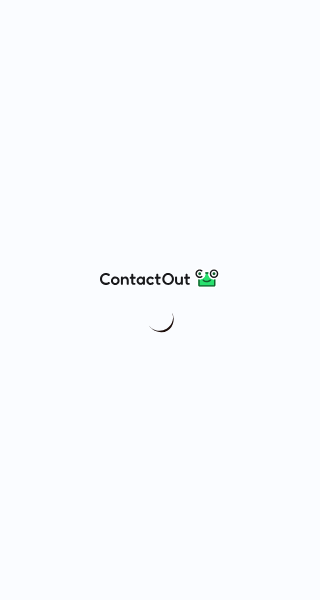 scroll, scrollTop: 0, scrollLeft: 0, axis: both 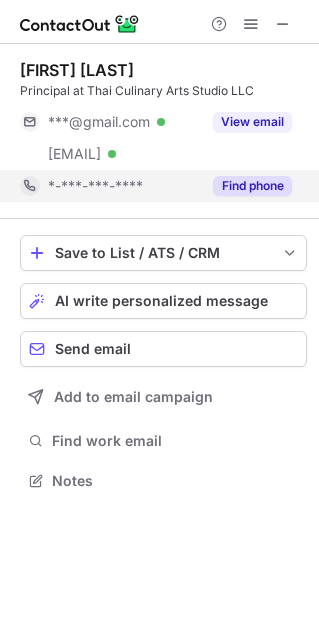 click on "Find phone" at bounding box center (252, 186) 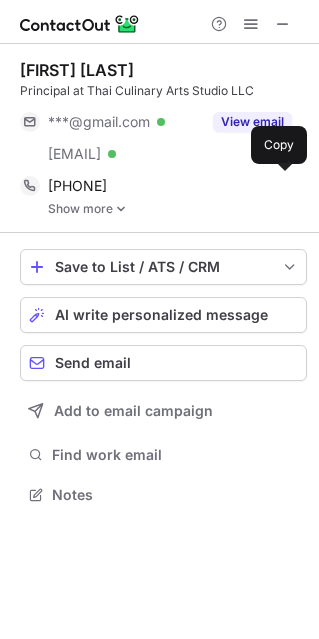 scroll, scrollTop: 9, scrollLeft: 10, axis: both 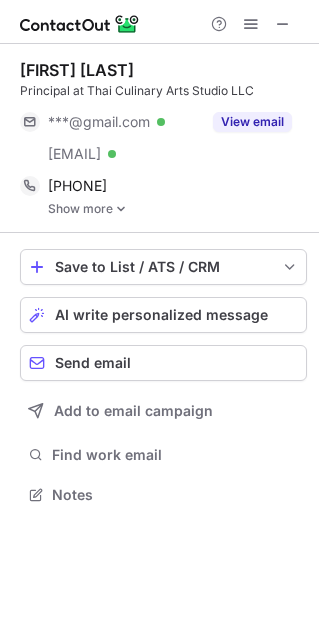 click on "Show more" at bounding box center [177, 209] 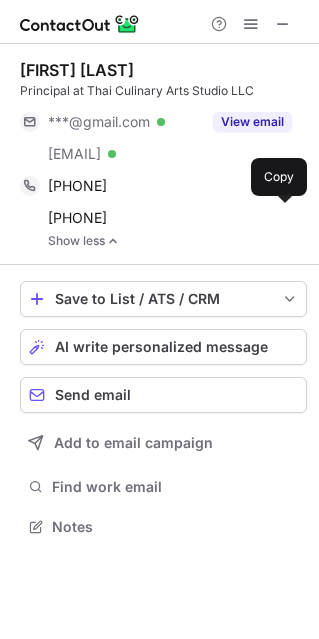 scroll, scrollTop: 9, scrollLeft: 10, axis: both 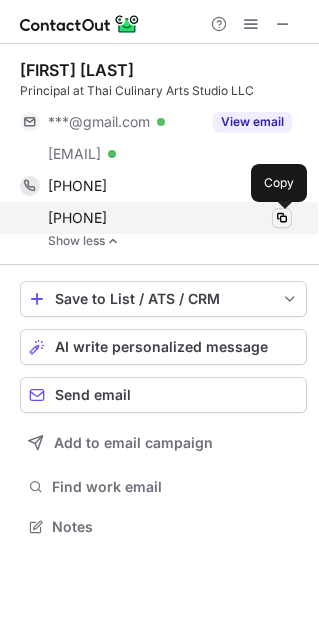 click at bounding box center [282, 218] 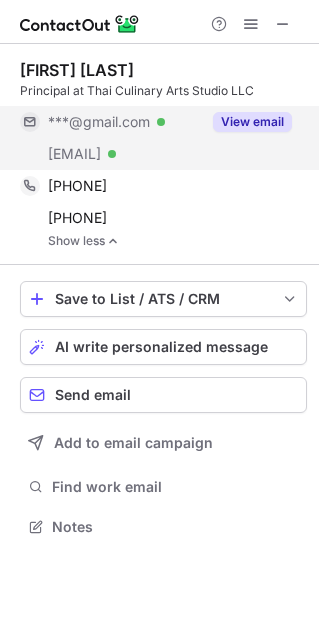 click on "View email" at bounding box center [252, 122] 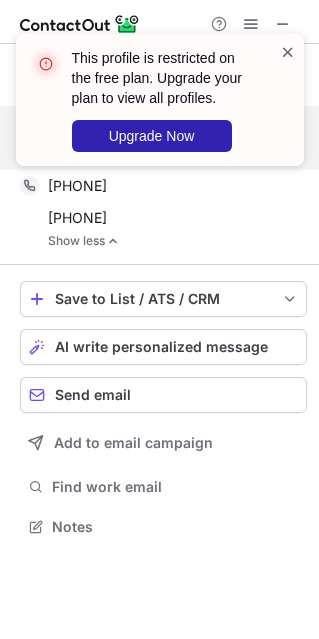 click at bounding box center [288, 52] 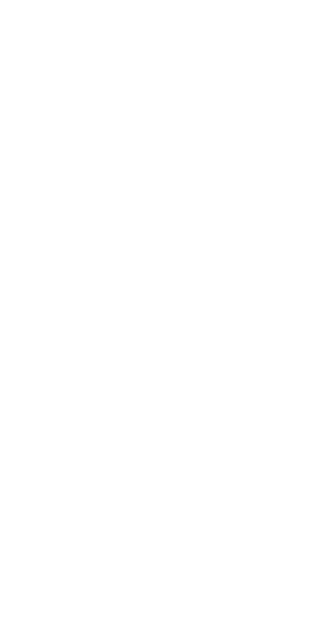 scroll, scrollTop: 0, scrollLeft: 0, axis: both 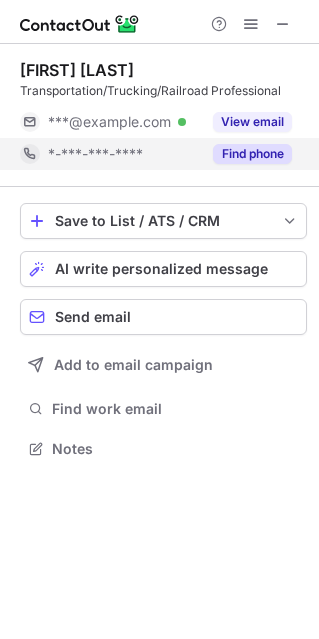 click on "Find phone" at bounding box center (252, 154) 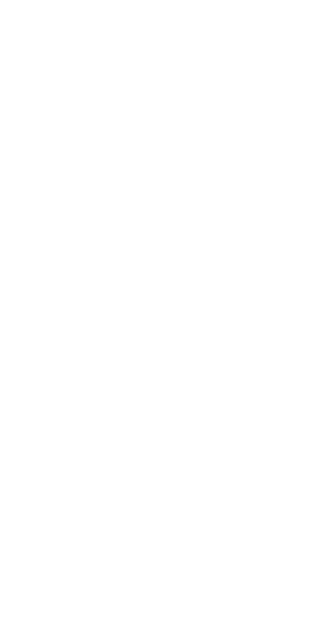 scroll, scrollTop: 0, scrollLeft: 0, axis: both 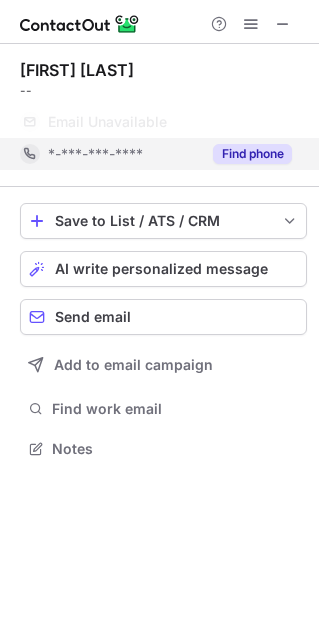 click on "Find phone" at bounding box center [246, 154] 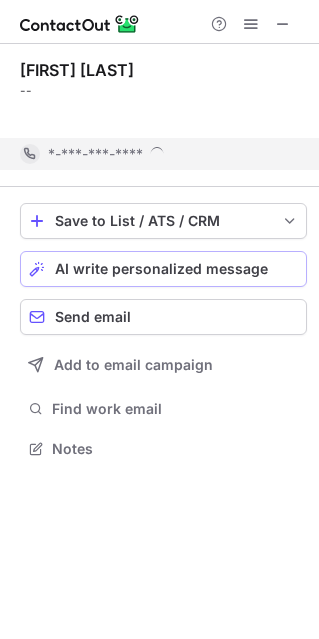 scroll, scrollTop: 402, scrollLeft: 319, axis: both 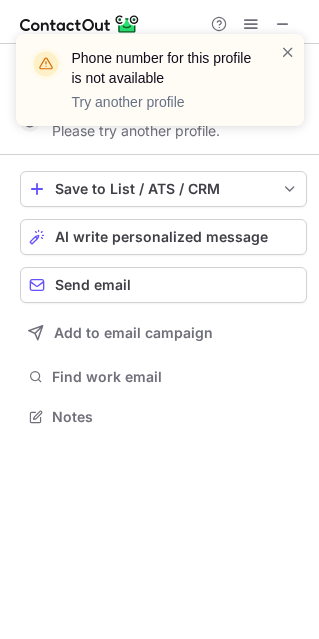 click on "Phone number for this profile is not available Try another profile" at bounding box center (160, 88) 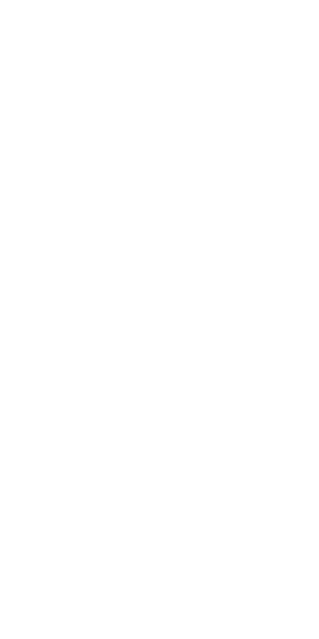 scroll, scrollTop: 0, scrollLeft: 0, axis: both 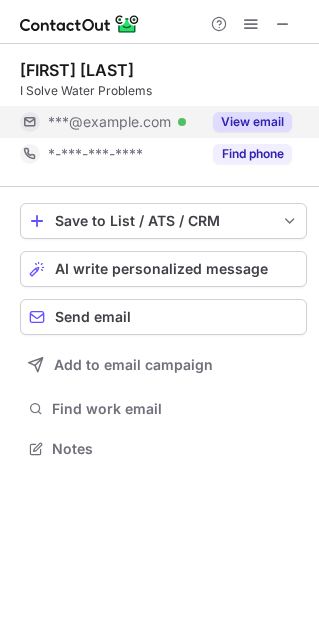 click on "View email" at bounding box center (252, 122) 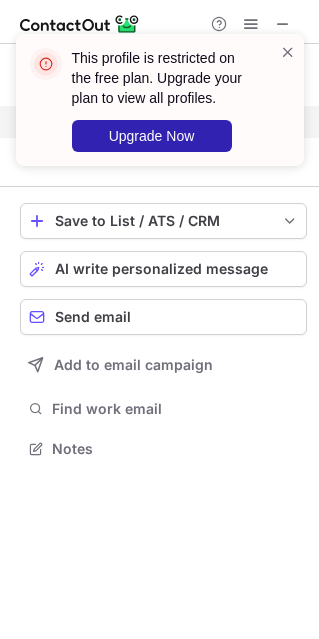 click on "This profile is restricted on the free plan. Upgrade your plan to view all profiles. Upgrade Now" at bounding box center (160, 100) 